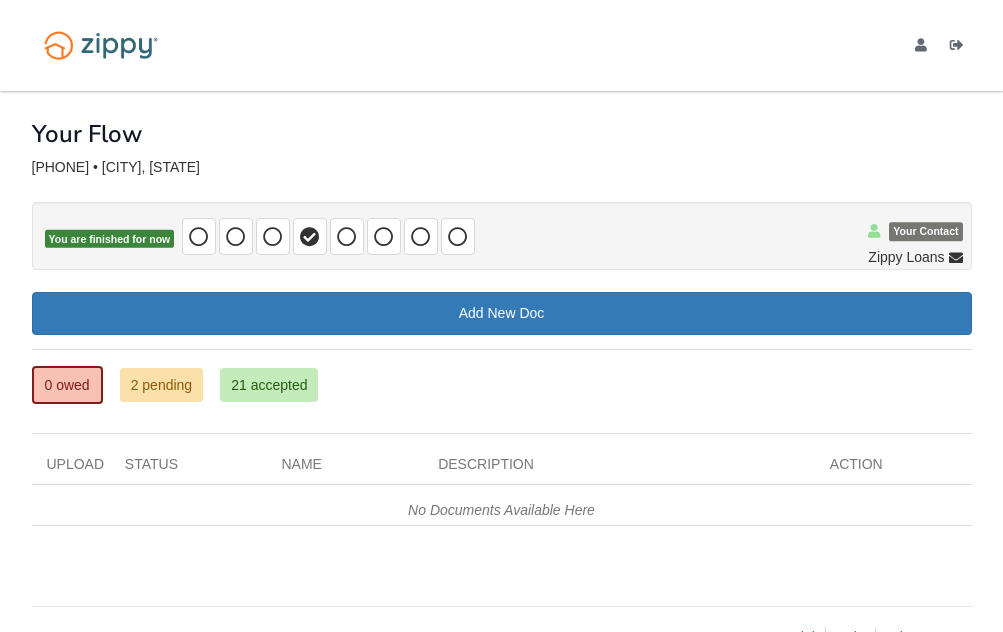 scroll, scrollTop: 0, scrollLeft: 0, axis: both 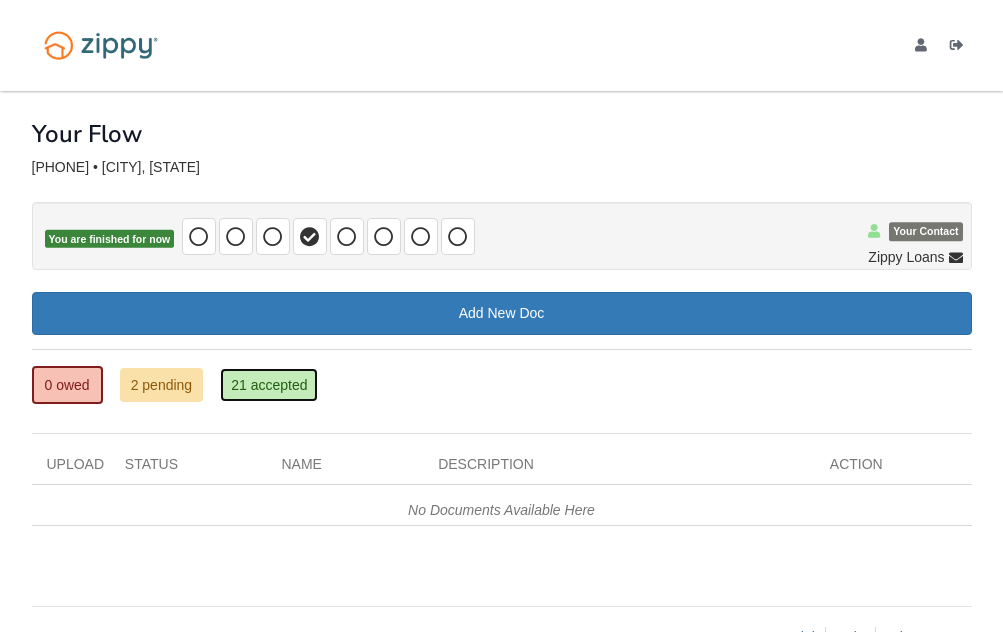 click on "21 accepted" at bounding box center (269, 385) 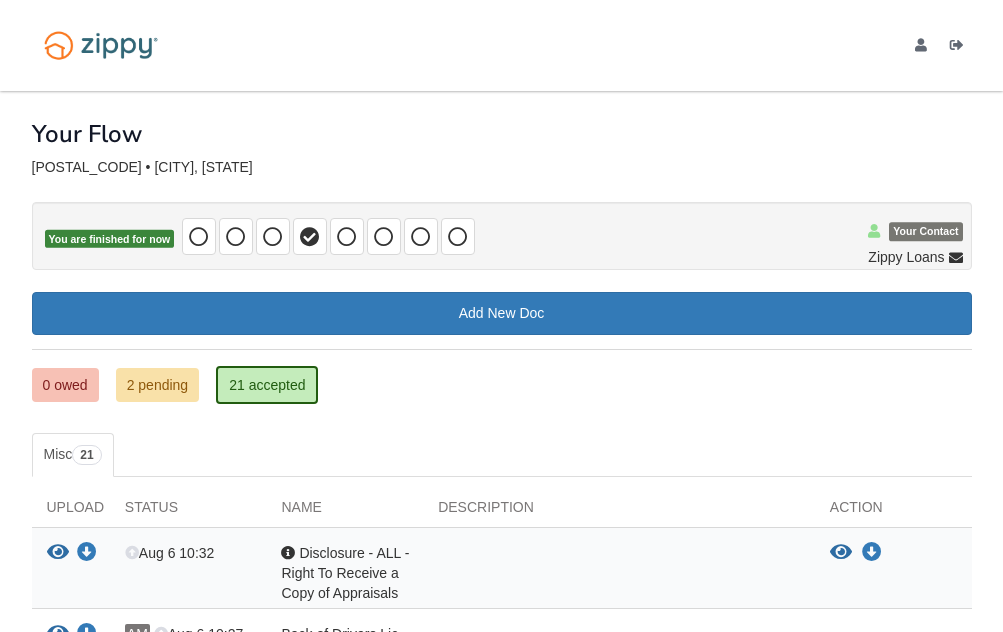scroll, scrollTop: 0, scrollLeft: 0, axis: both 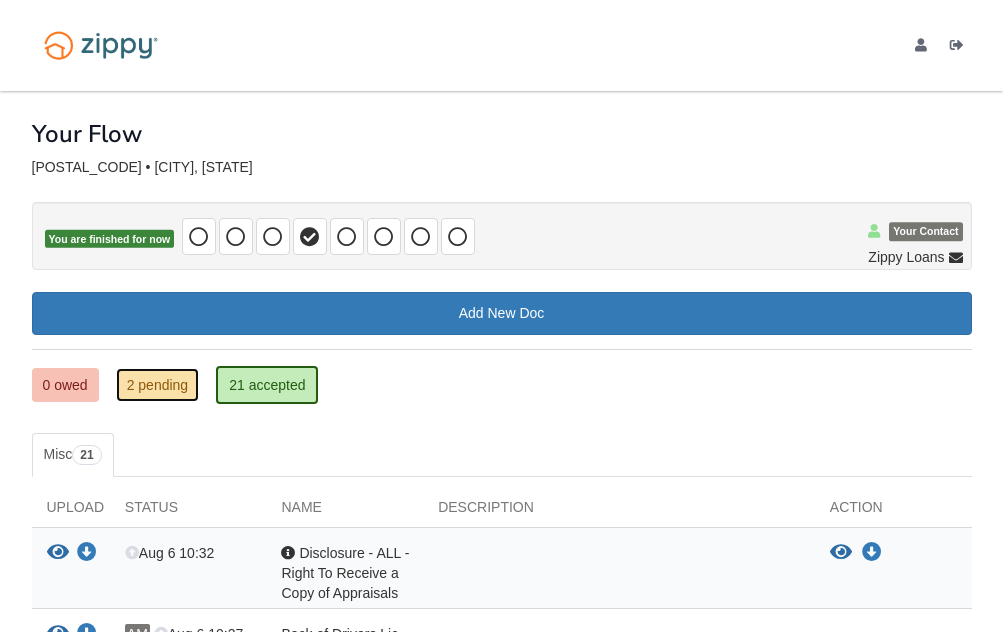click on "2 pending" at bounding box center (158, 385) 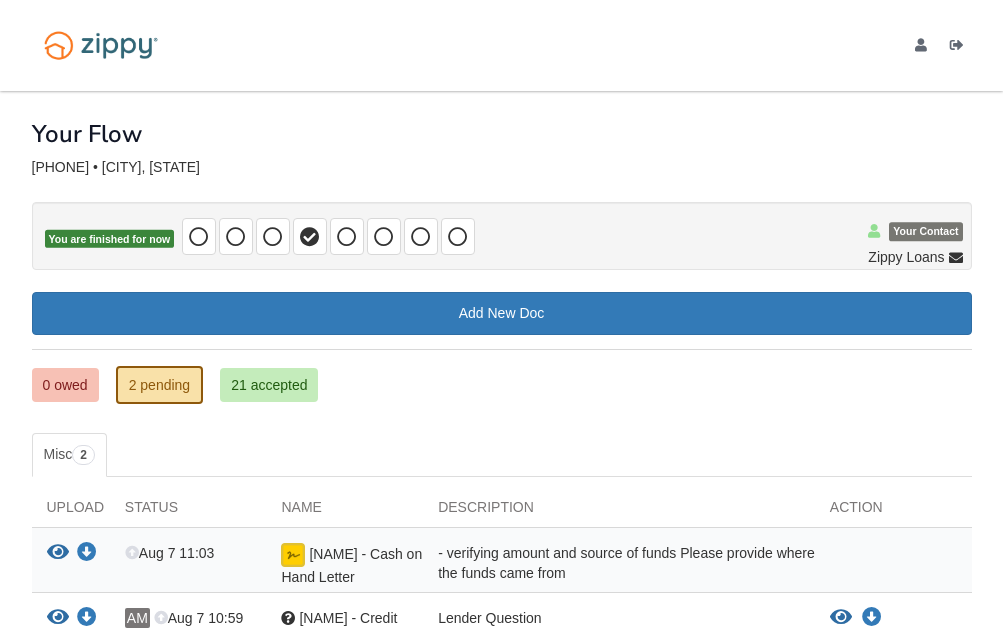 scroll, scrollTop: 0, scrollLeft: 0, axis: both 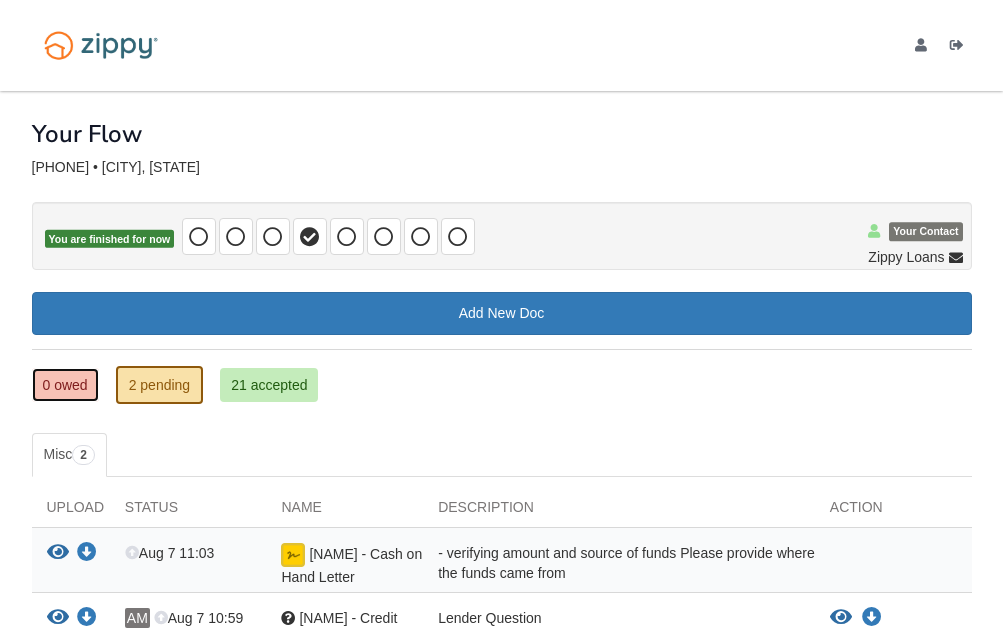 click on "0 owed" at bounding box center [65, 385] 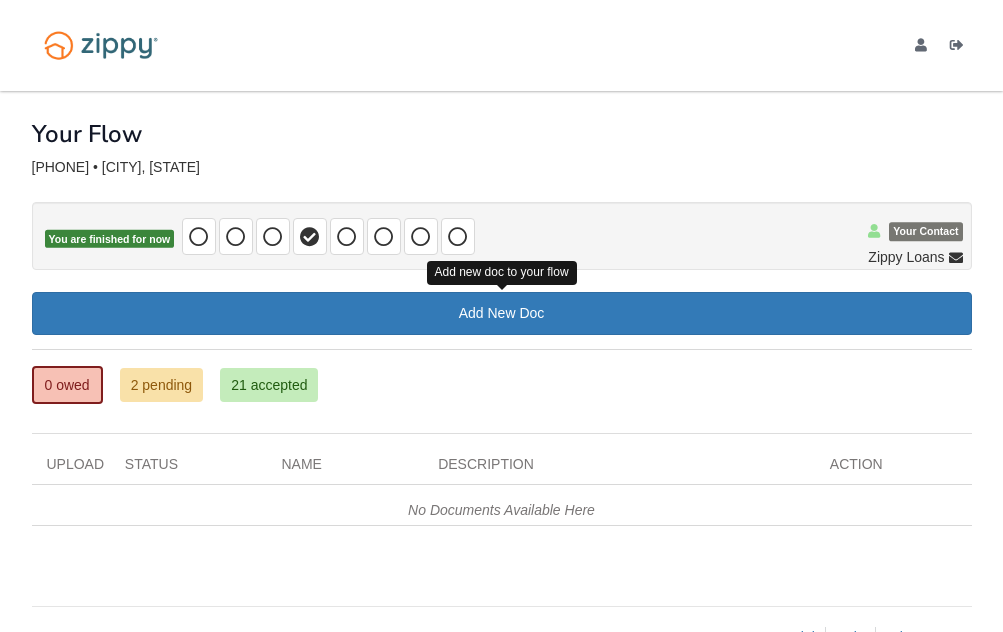 scroll, scrollTop: 0, scrollLeft: 0, axis: both 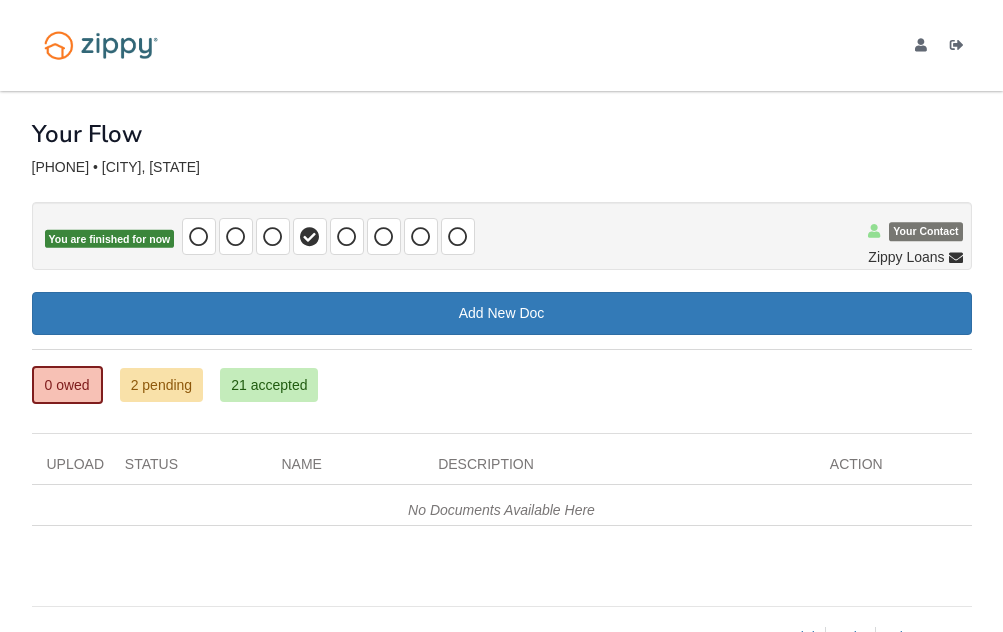 drag, startPoint x: 1002, startPoint y: 304, endPoint x: 1019, endPoint y: 379, distance: 76.902534 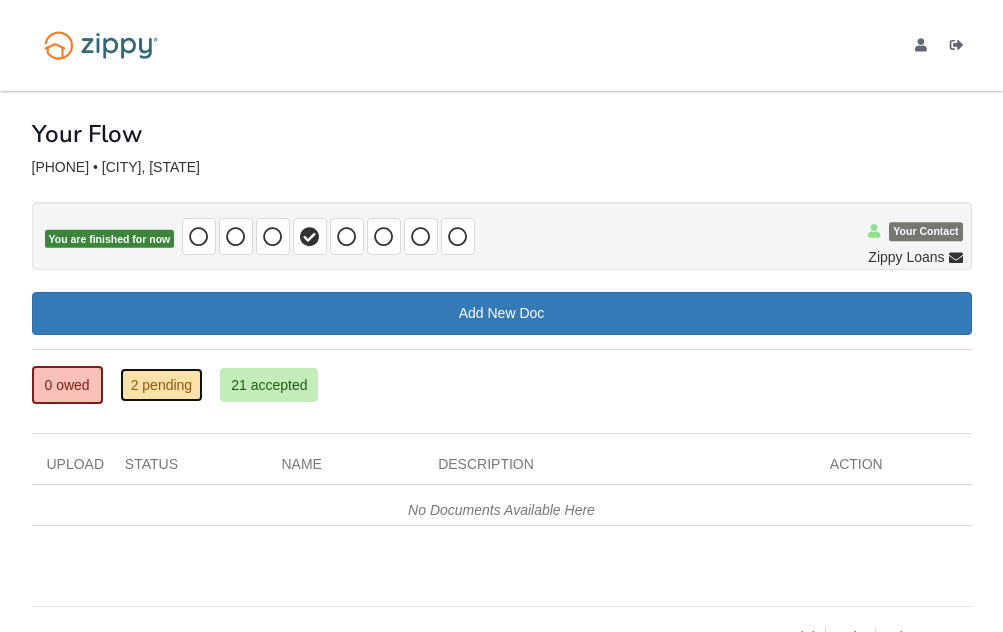 click on "2 pending" at bounding box center (162, 385) 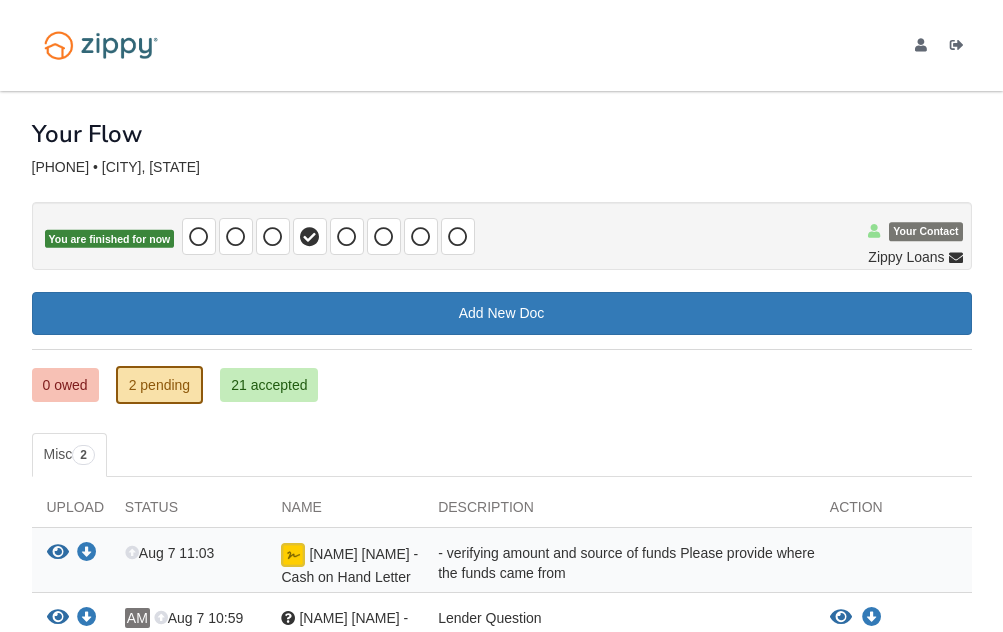 scroll, scrollTop: 0, scrollLeft: 0, axis: both 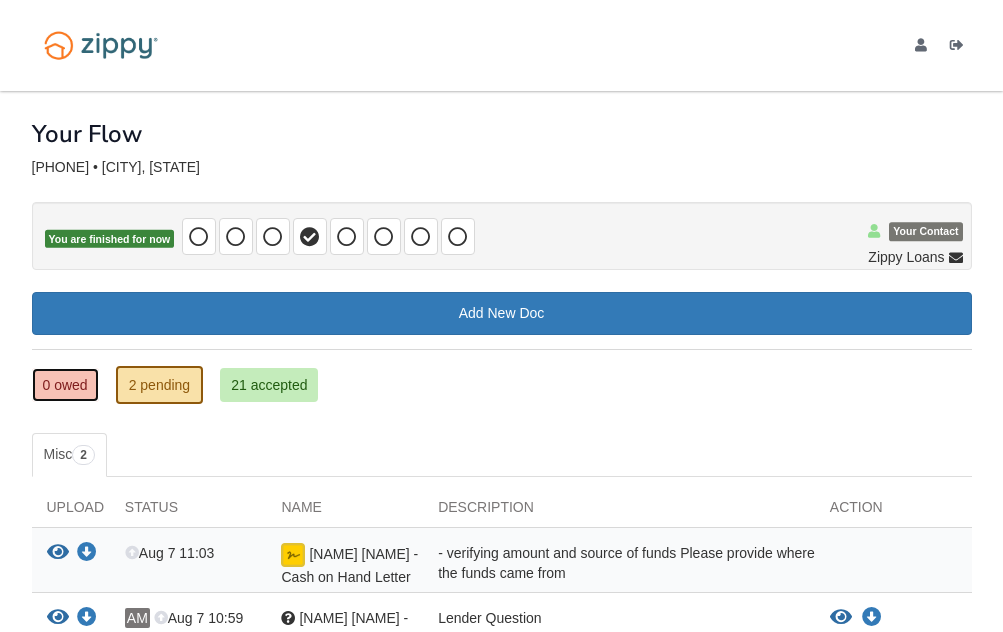 click on "0 owed" at bounding box center (65, 385) 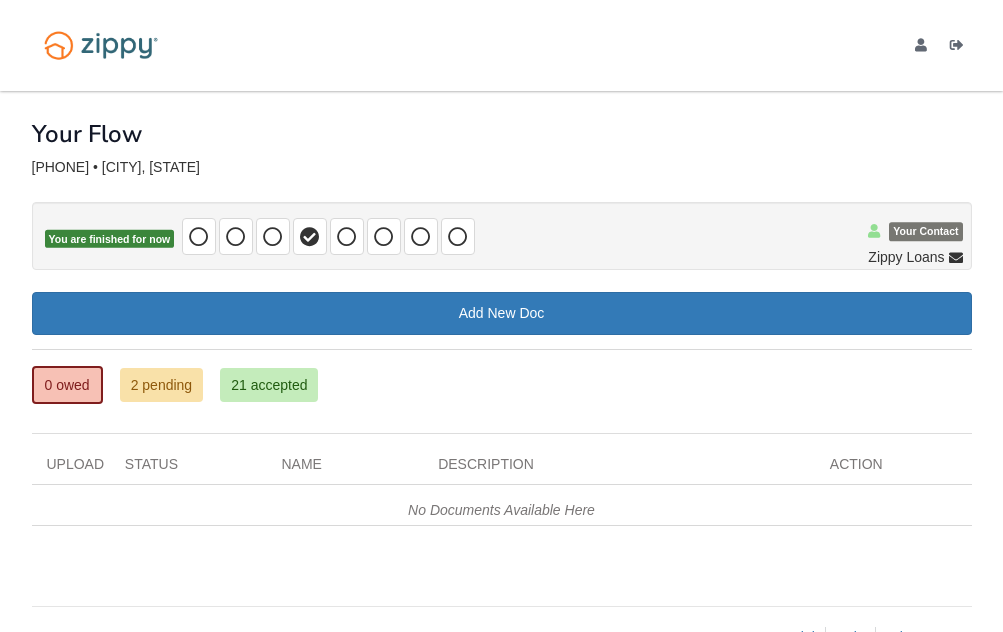 scroll, scrollTop: 0, scrollLeft: 0, axis: both 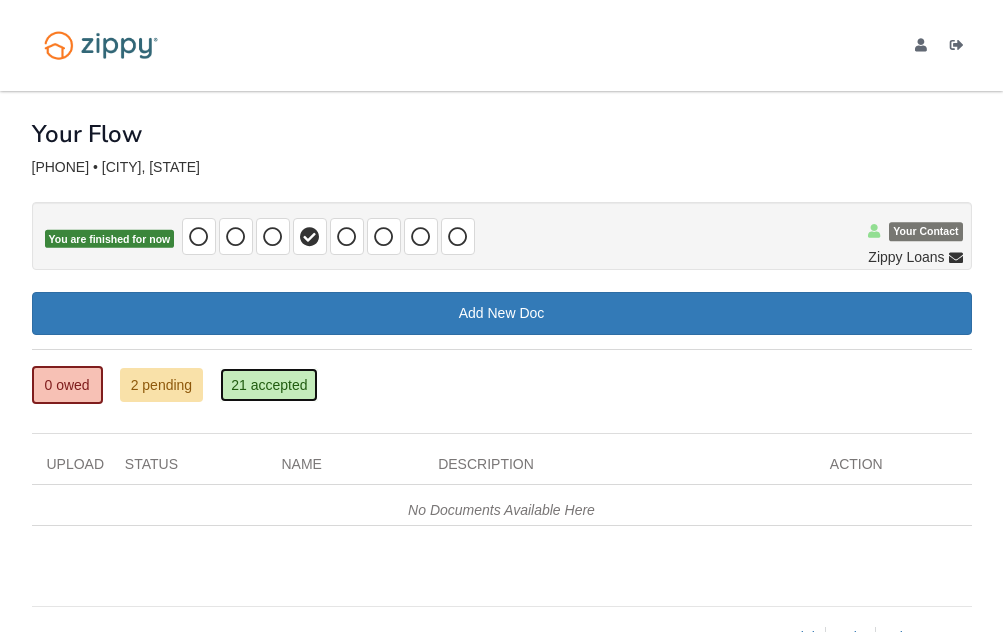 click on "21 accepted" at bounding box center (269, 385) 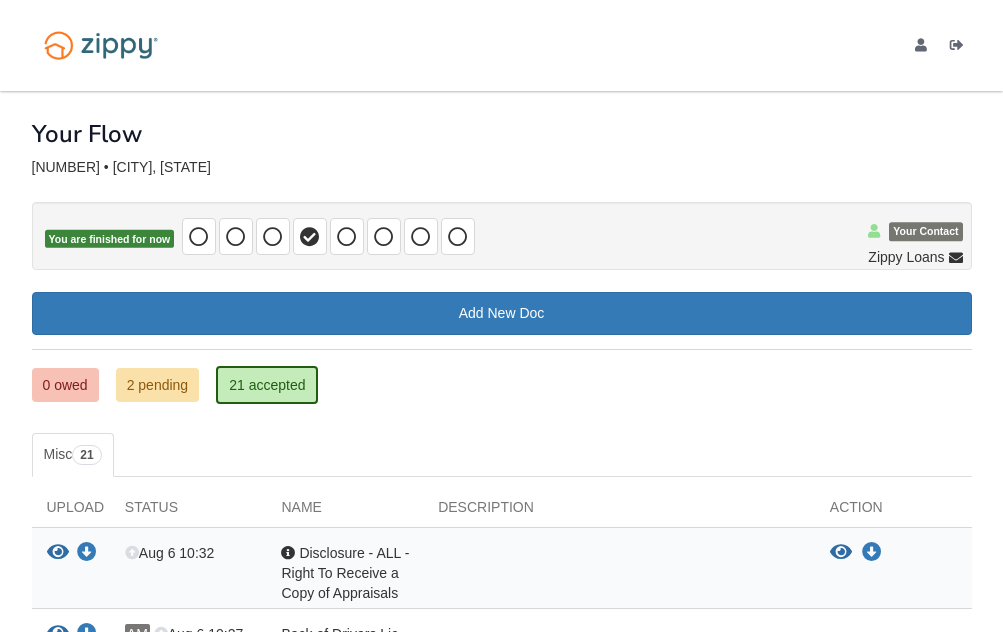 scroll, scrollTop: 0, scrollLeft: 0, axis: both 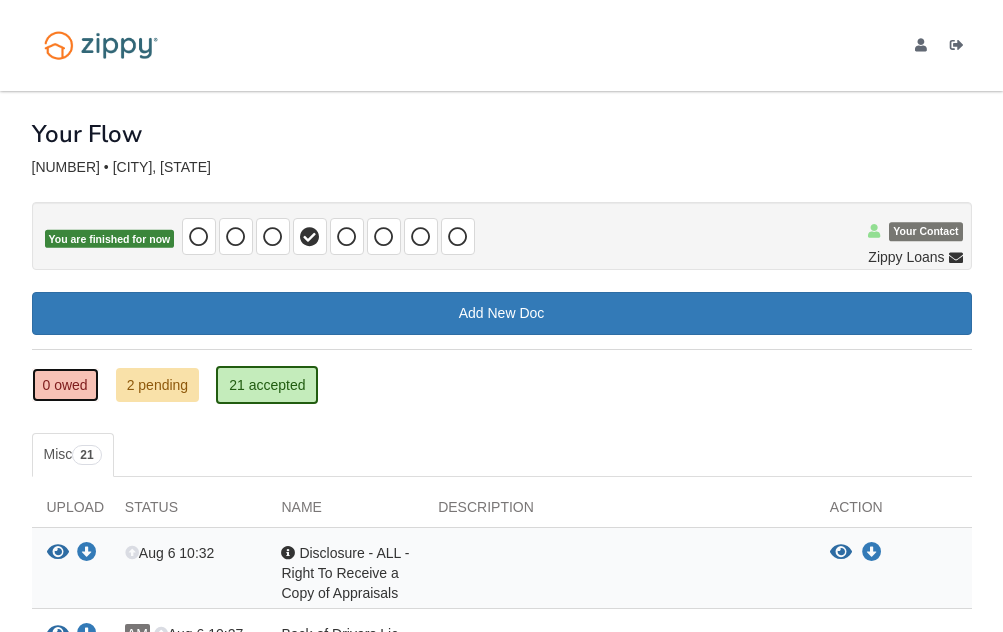 click on "0 owed" at bounding box center [65, 385] 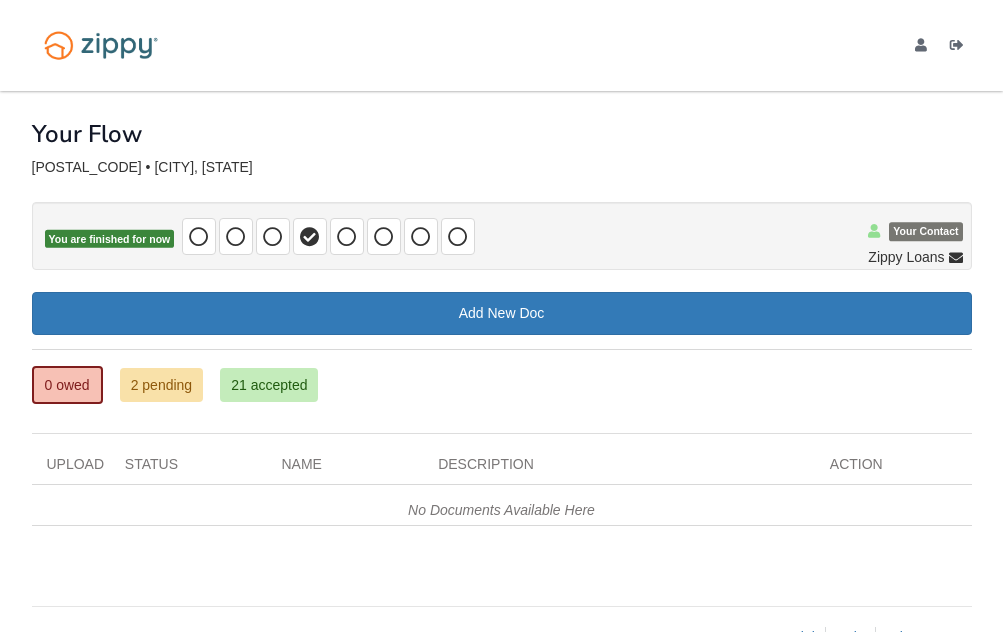 scroll, scrollTop: 0, scrollLeft: 0, axis: both 